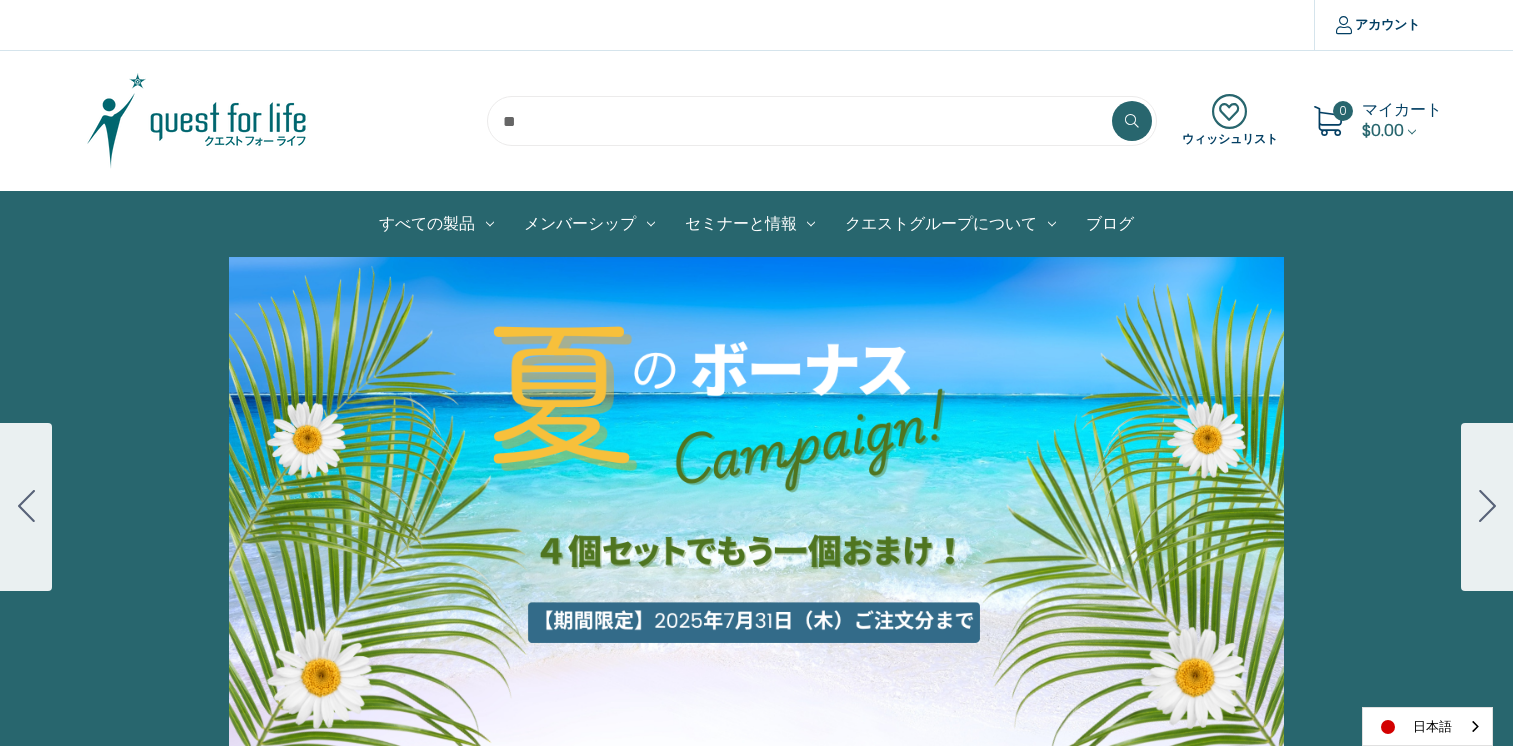 scroll, scrollTop: 0, scrollLeft: 0, axis: both 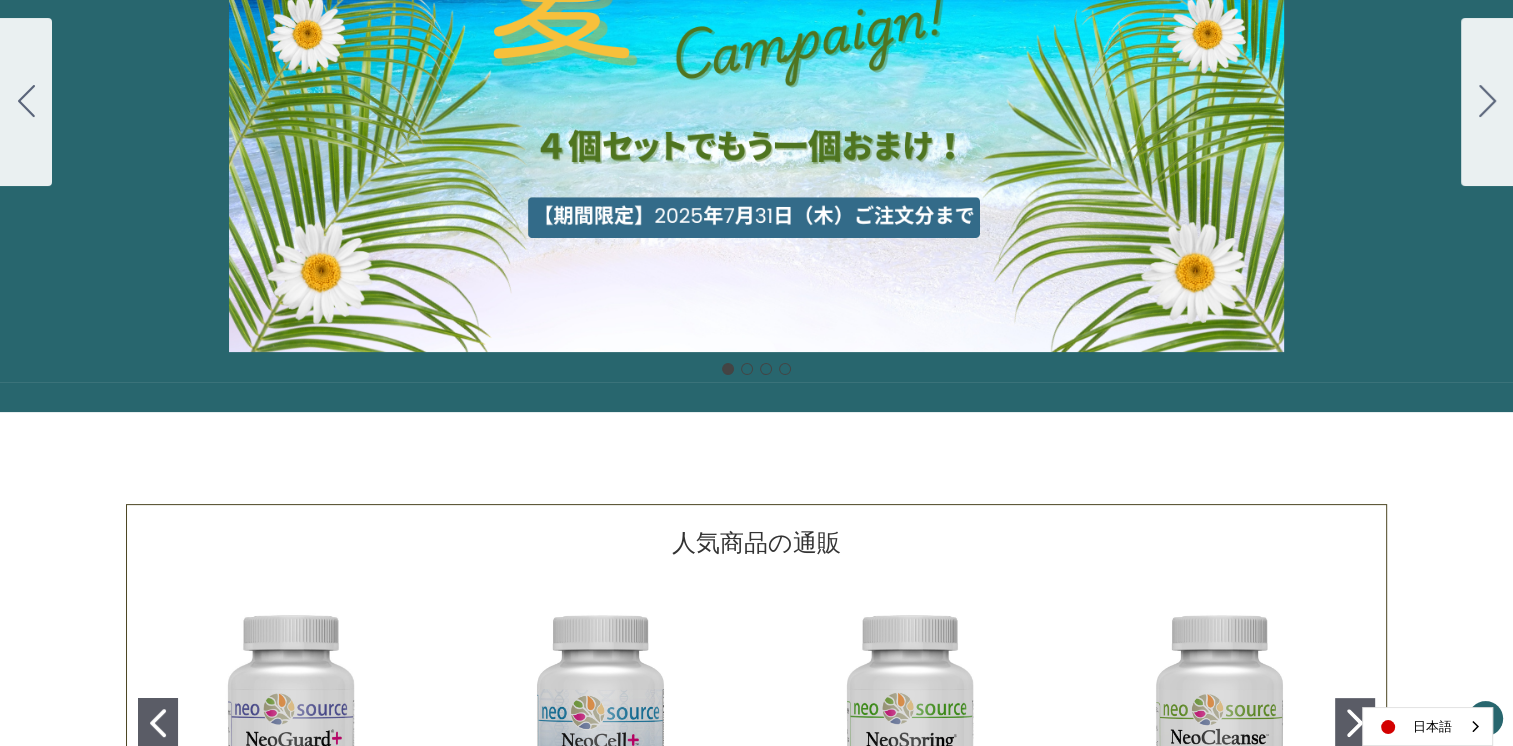 click on "細胞プロテクトセット
通常188ドル
セール価格160ドル
$28 OFF
2025年4月1日～4月30日
12月１日〜23日
販売中" at bounding box center [756, 102] 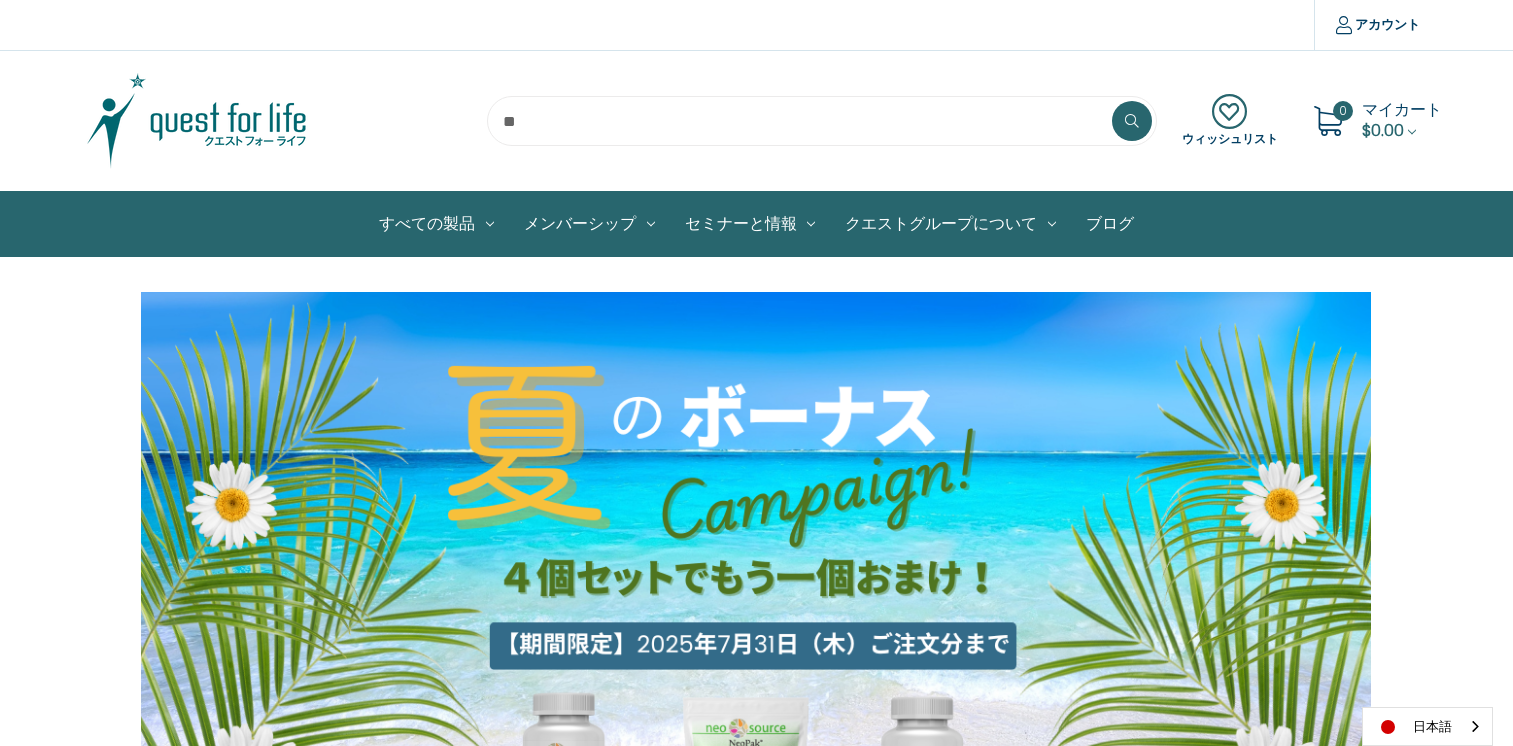 scroll, scrollTop: 0, scrollLeft: 0, axis: both 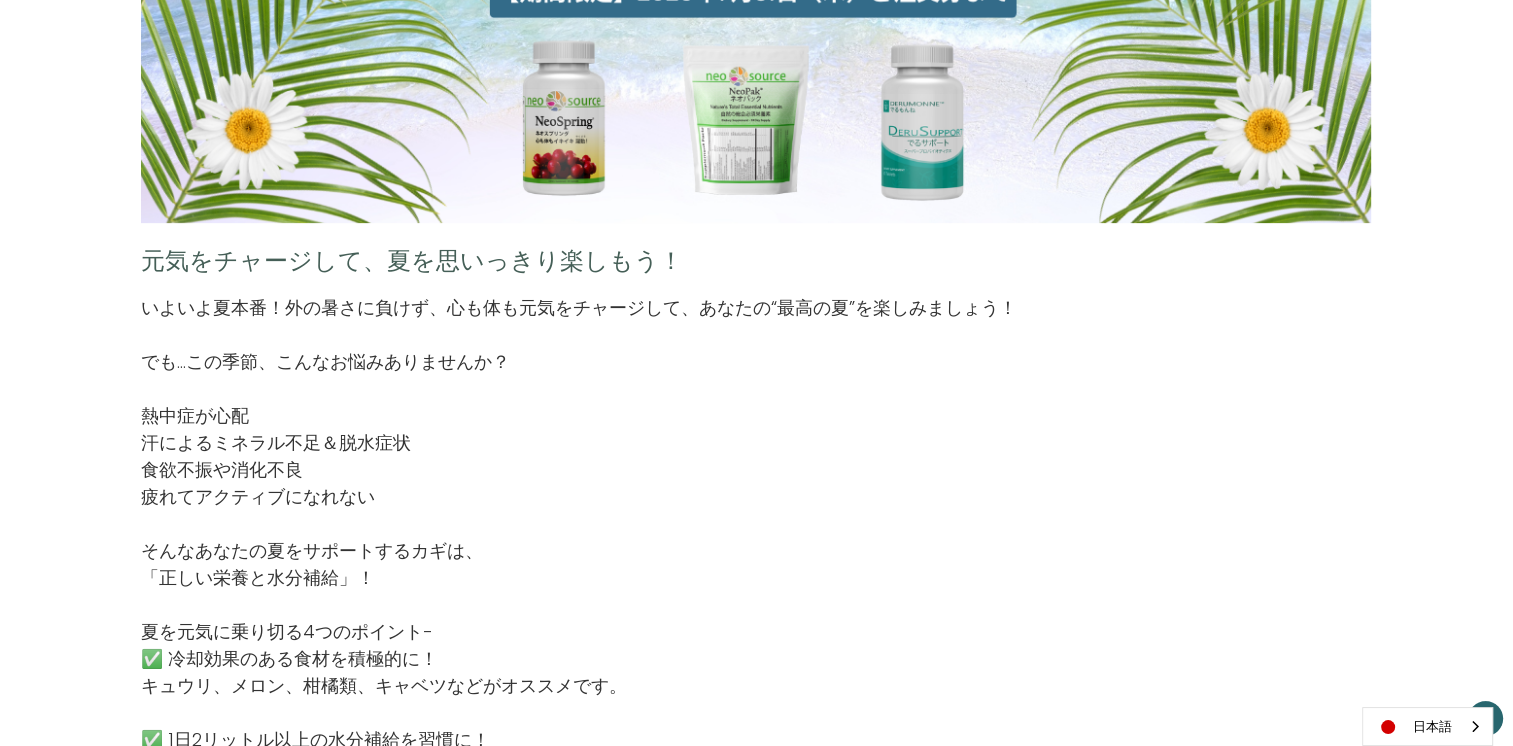 drag, startPoint x: 1512, startPoint y: 206, endPoint x: 1519, endPoint y: 180, distance: 26.925823 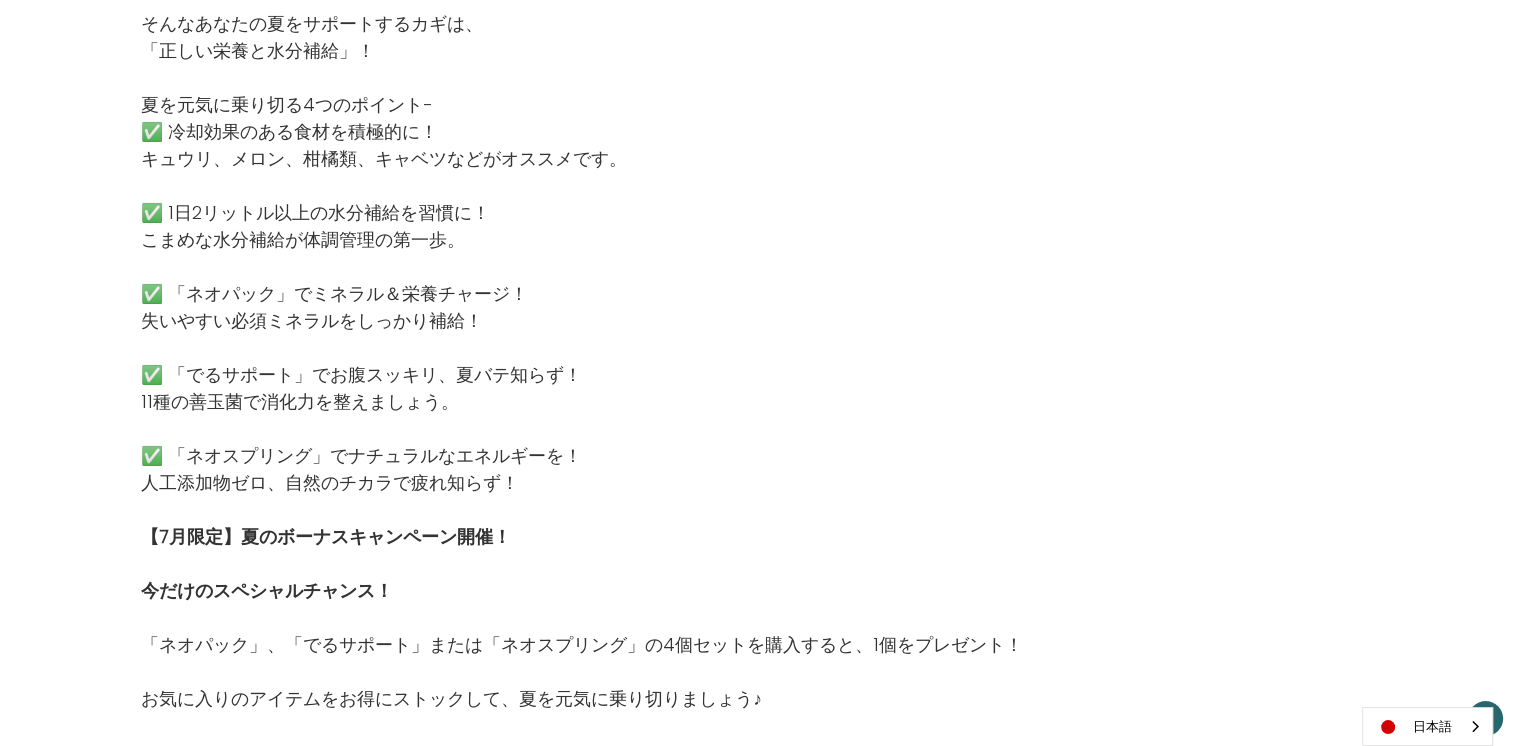 scroll, scrollTop: 1196, scrollLeft: 0, axis: vertical 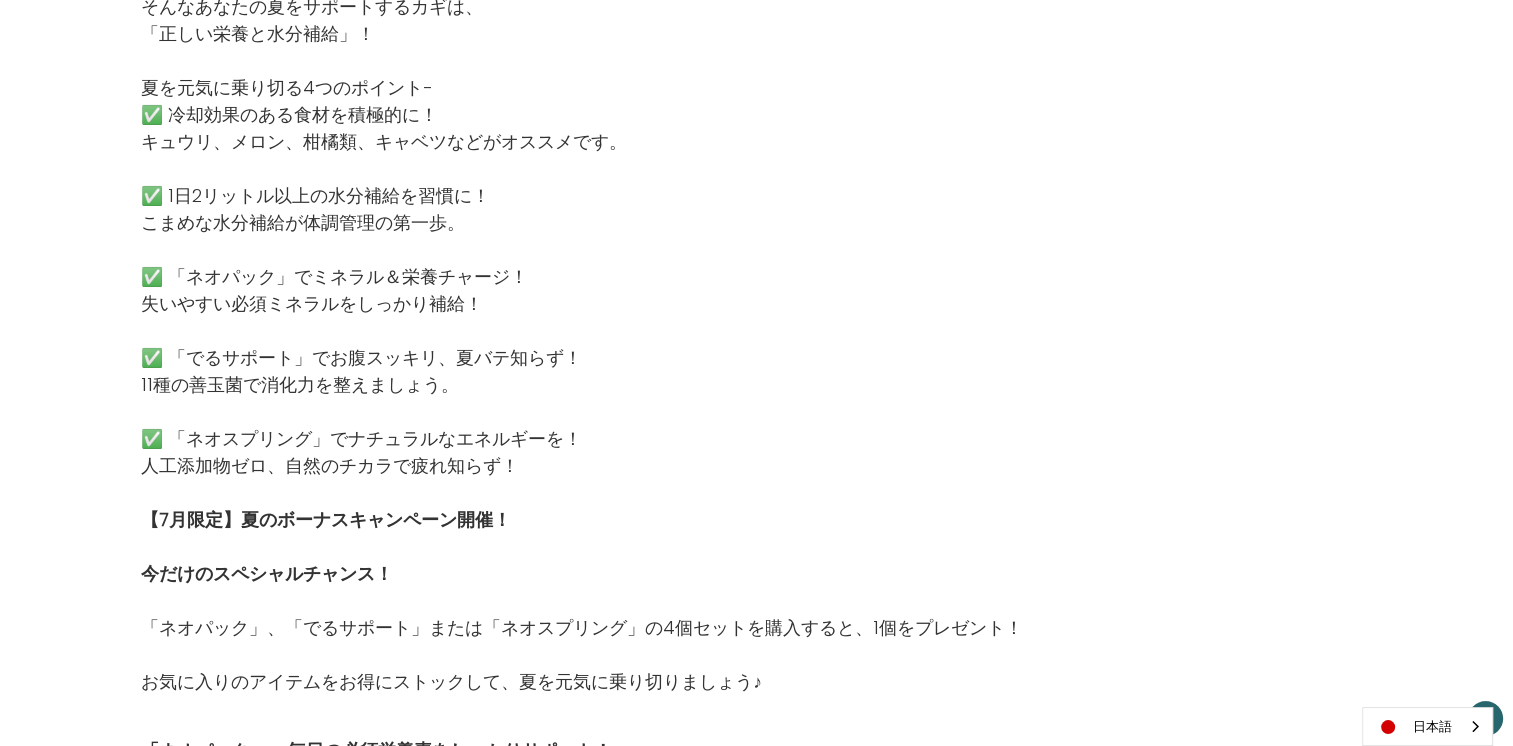 click on "元気をチャージして、夏を思いっきり楽しもう！
いよいよ夏本番！外の暑さに負けず、心も体も元気をチャージして、あなたの“最高の夏”を楽しみましょう！
でも…この季節、こんなお悩みありませんか？ 熱中症が心配 汗によるミネラル不足＆脱水症状 食欲不振や消化不良 疲れてアクティブになれない そんなあなたの夏をサポートするカギは、 「正しい栄養と水分補給」！
夏を元気に乗り切る4つのポイント- ✅ 冷却効果のある食材を積極的に！ キュウリ、メロン、柑橘類、キャベツなどがオススメです。 ✅ 1日2リットル以上の水分補給を習慣に！" at bounding box center (756, 1164) 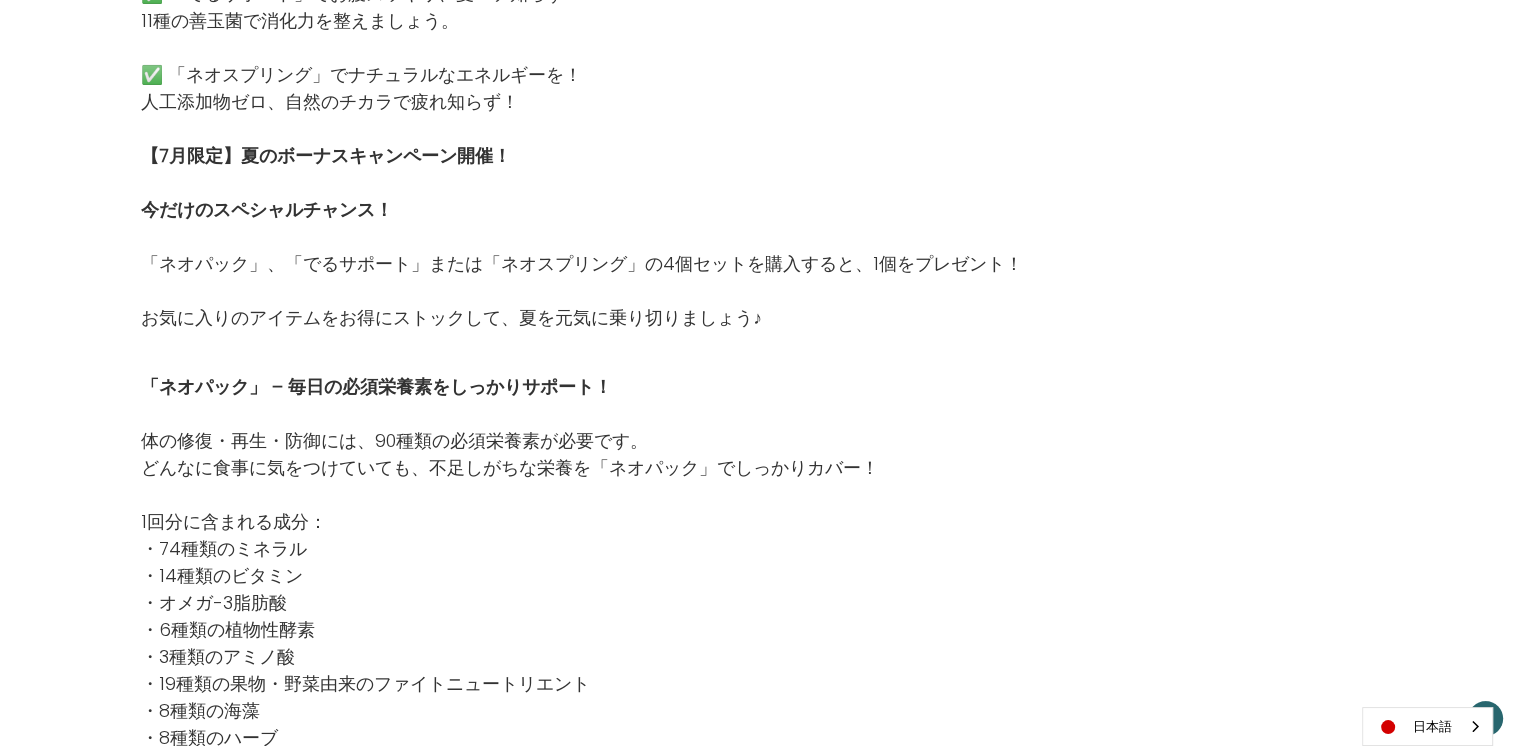 scroll, scrollTop: 1554, scrollLeft: 0, axis: vertical 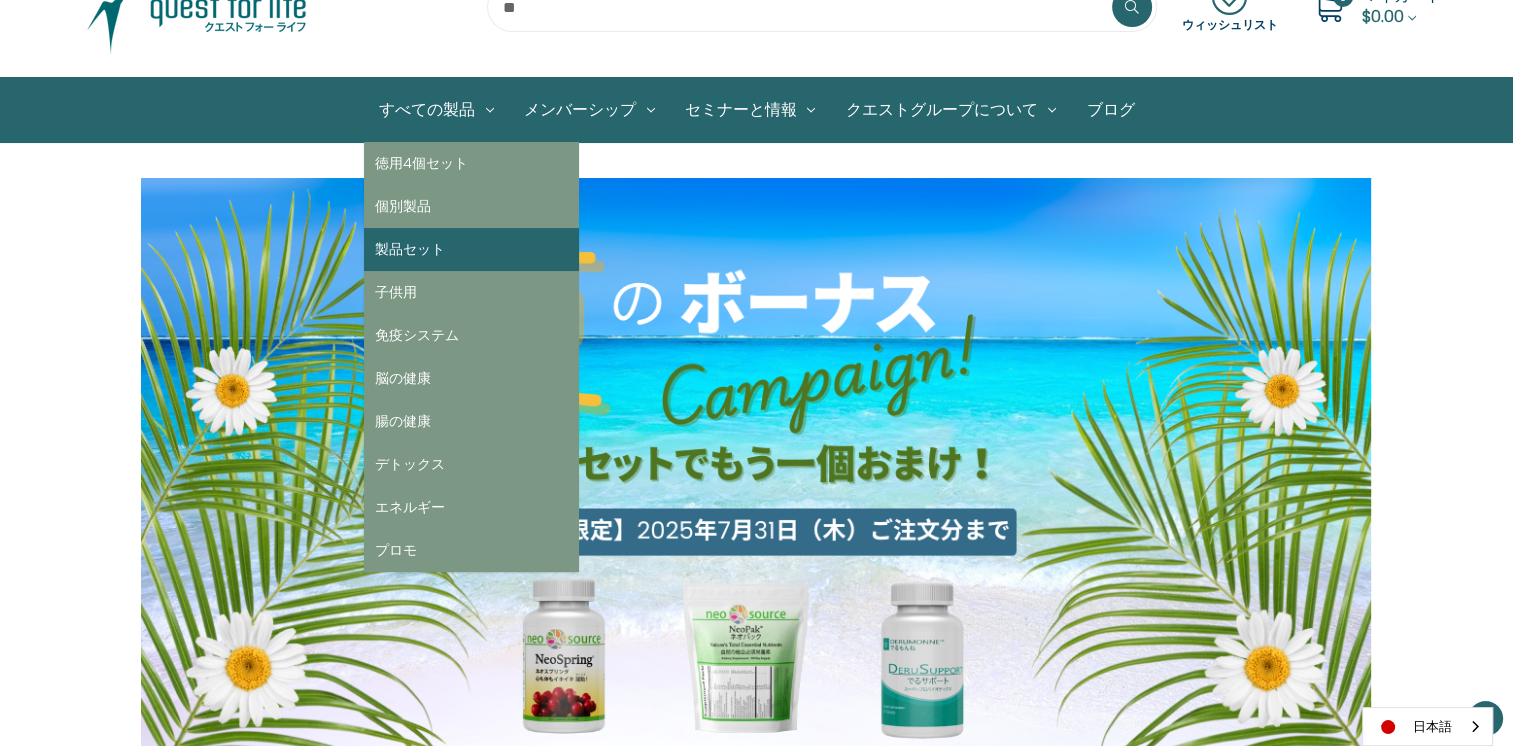 click on "製品セット" at bounding box center [471, 249] 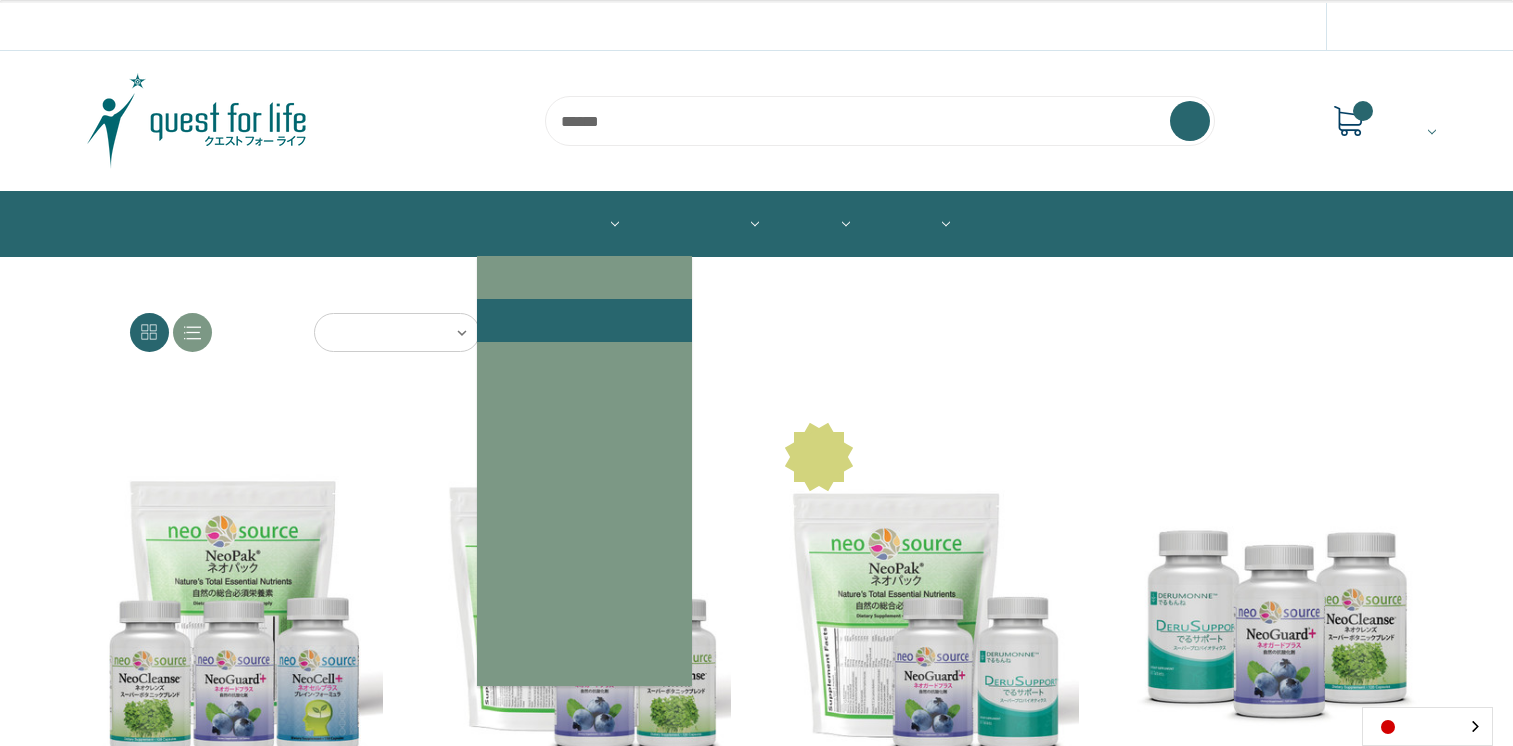 scroll, scrollTop: 0, scrollLeft: 0, axis: both 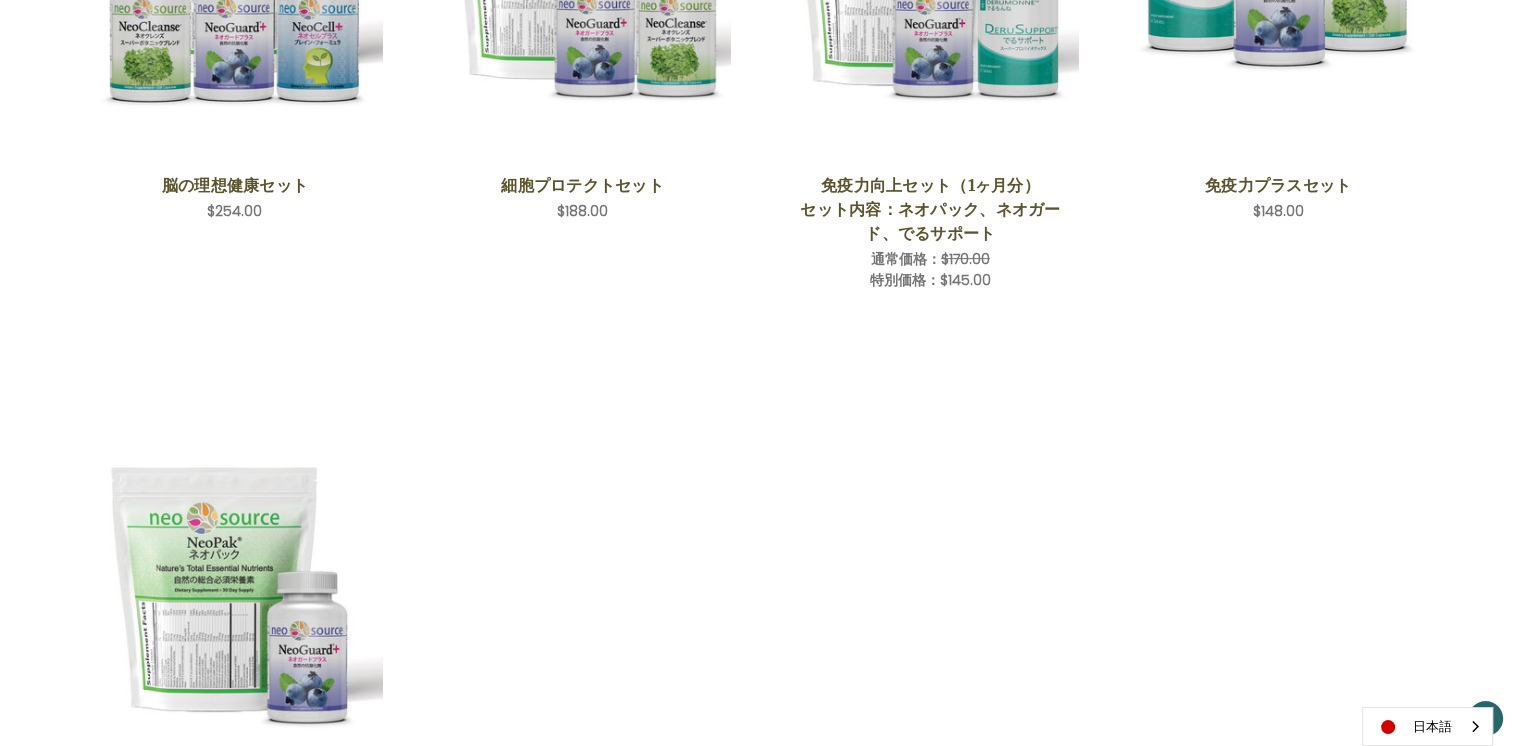 click on "表示方法
並び順
******
******
******
******
*****
*******
****
****
クイックビュー
脳の理想健康セット
希望小売価格
通常価格：" at bounding box center (756, 353) 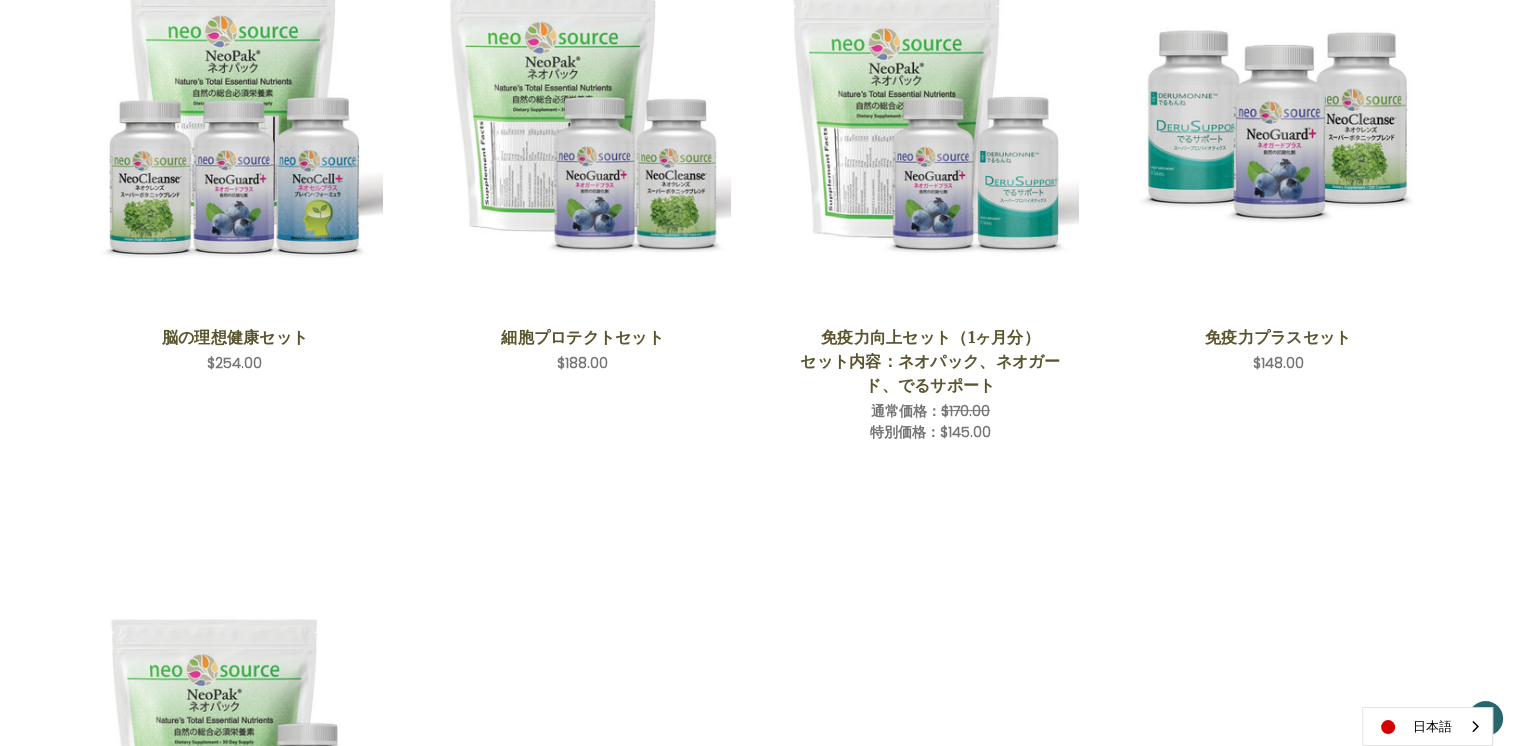 scroll, scrollTop: 504, scrollLeft: 0, axis: vertical 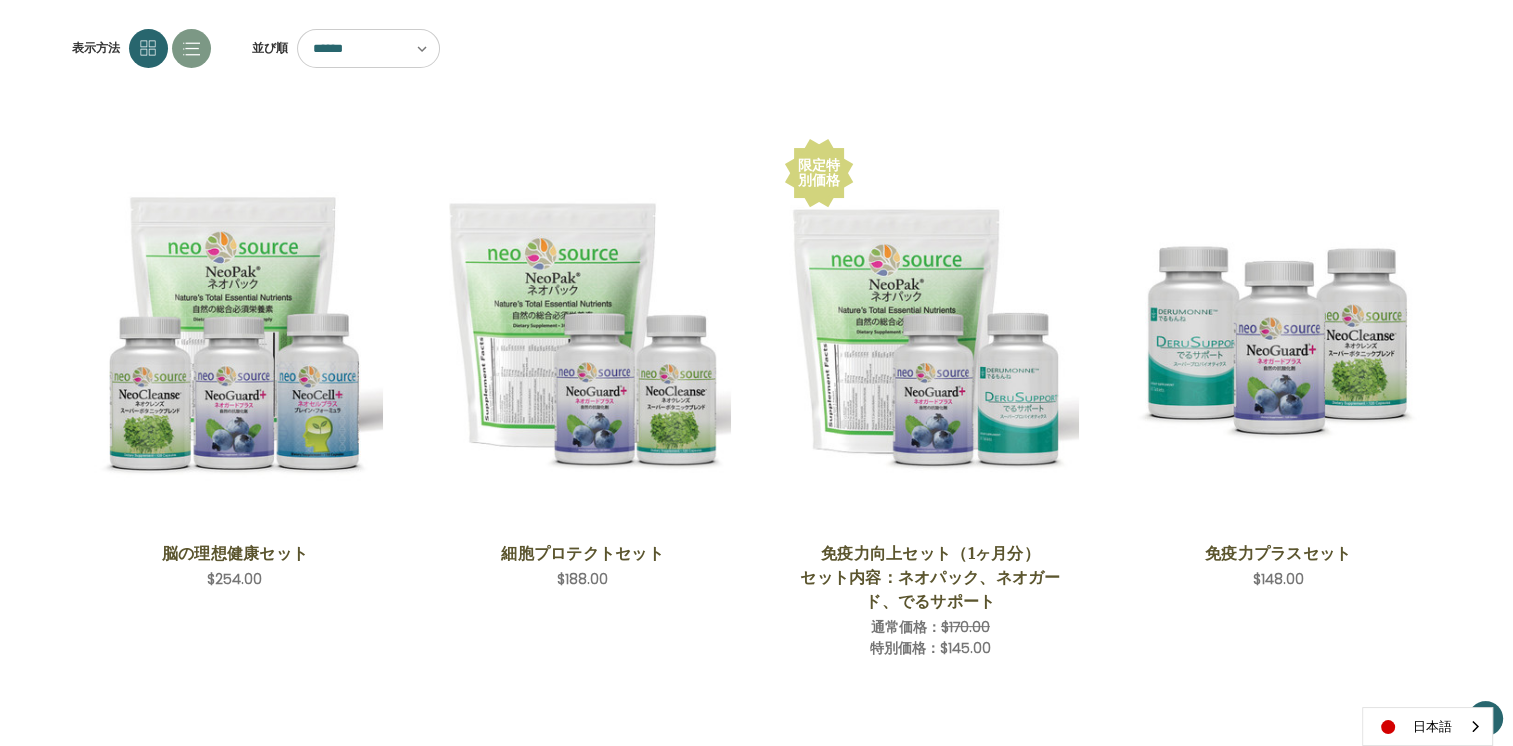 click on "表示方法
並び順
******
******
******
******
*****
*******
****
****
クイックビュー
脳の理想健康セット
希望小売価格
通常価格：" at bounding box center [756, 721] 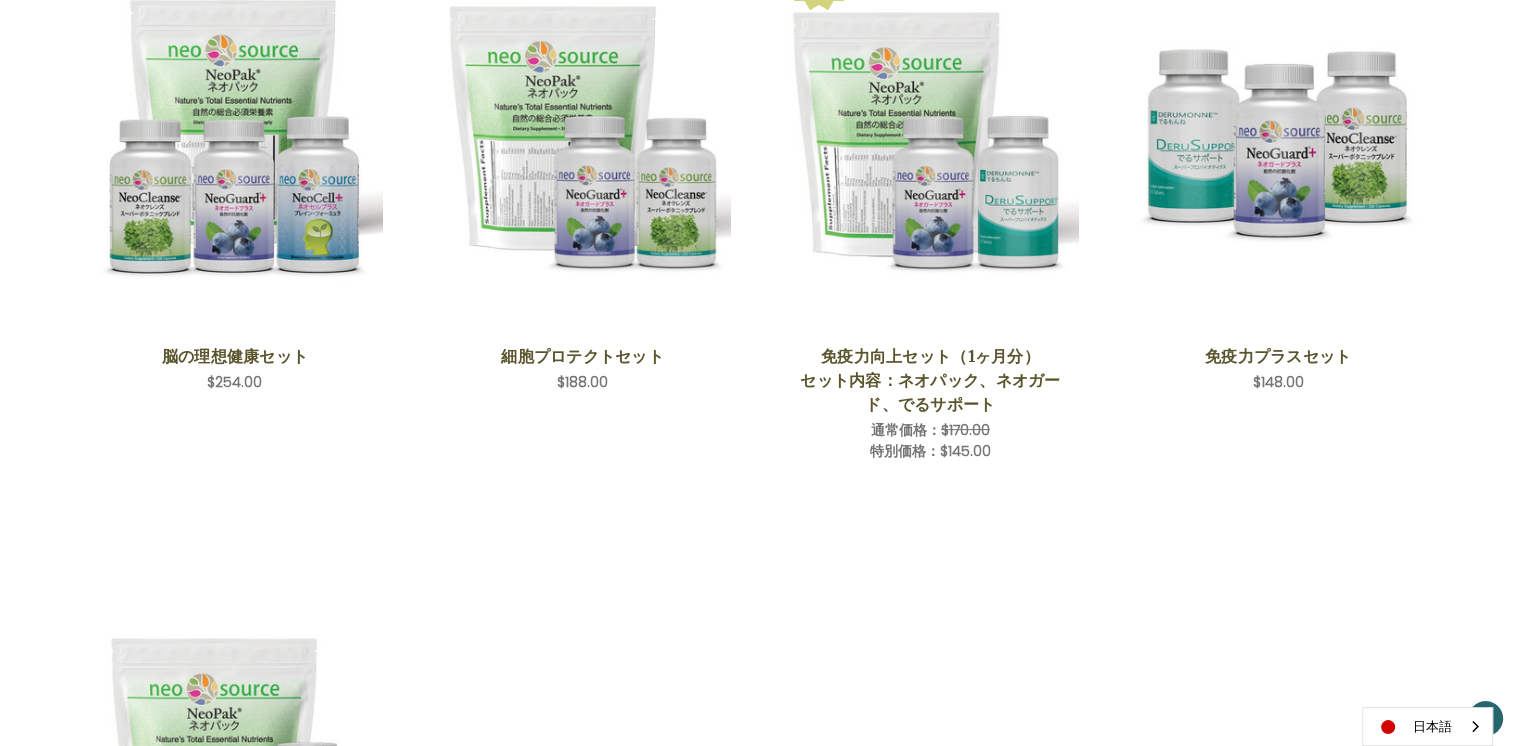 scroll, scrollTop: 484, scrollLeft: 0, axis: vertical 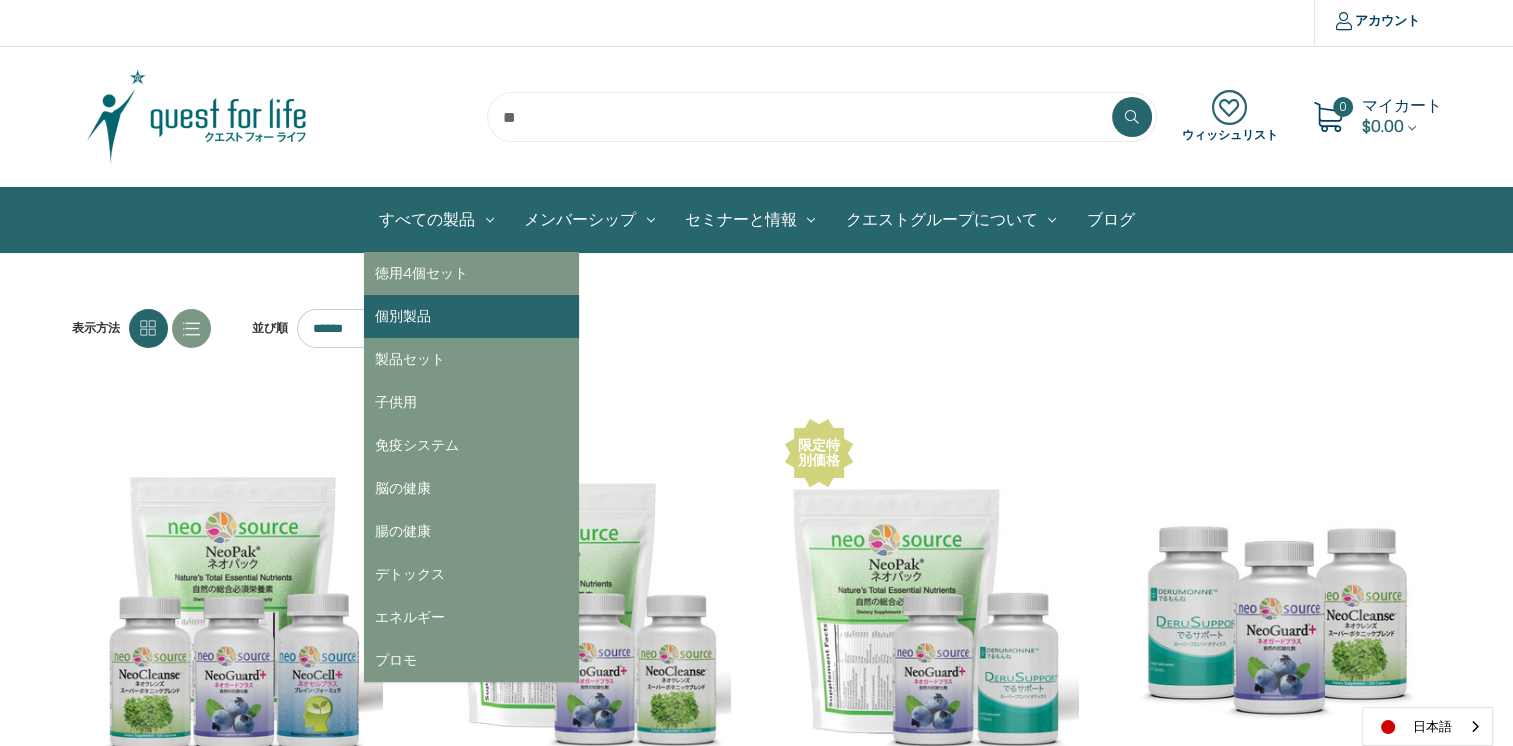 click on "個別製品" at bounding box center [471, 316] 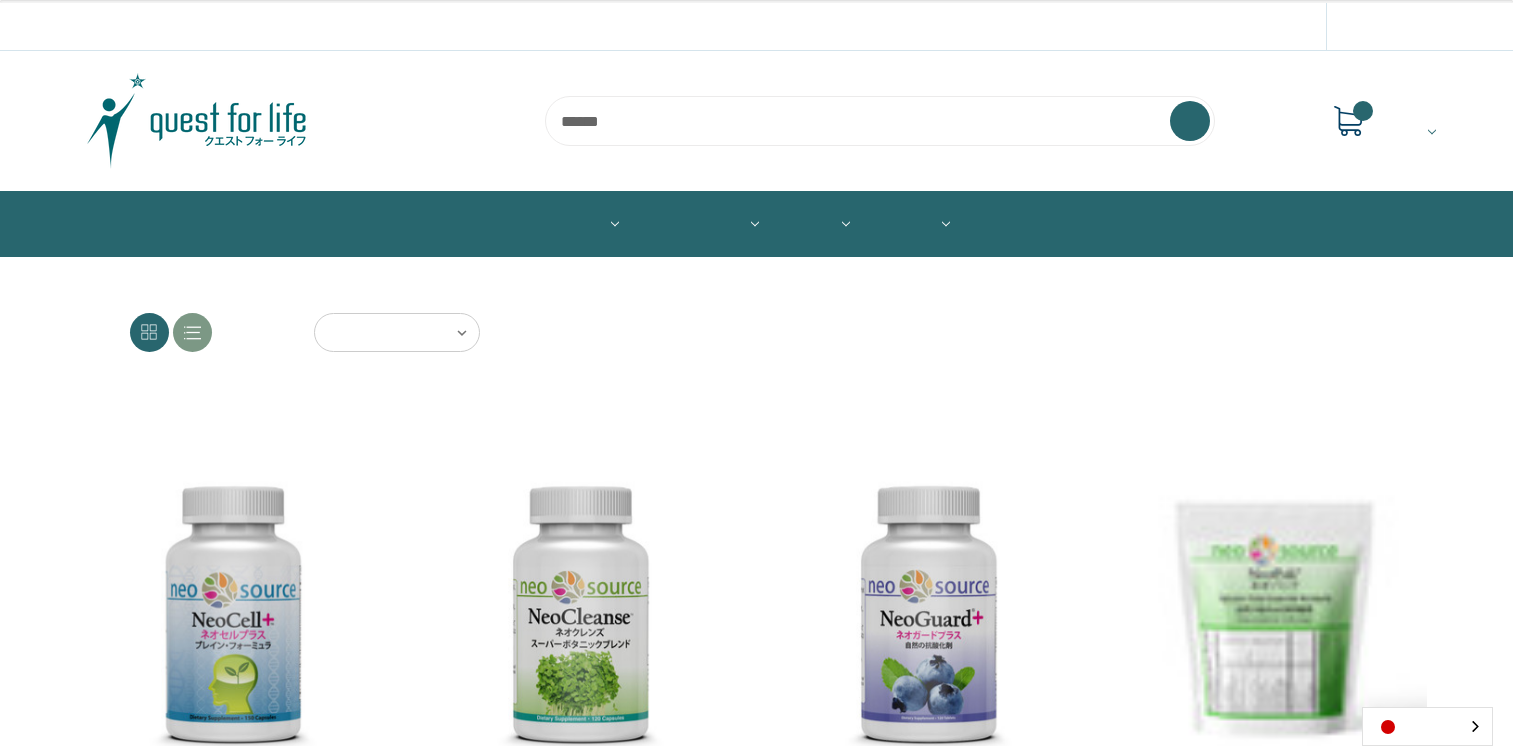 scroll, scrollTop: 0, scrollLeft: 0, axis: both 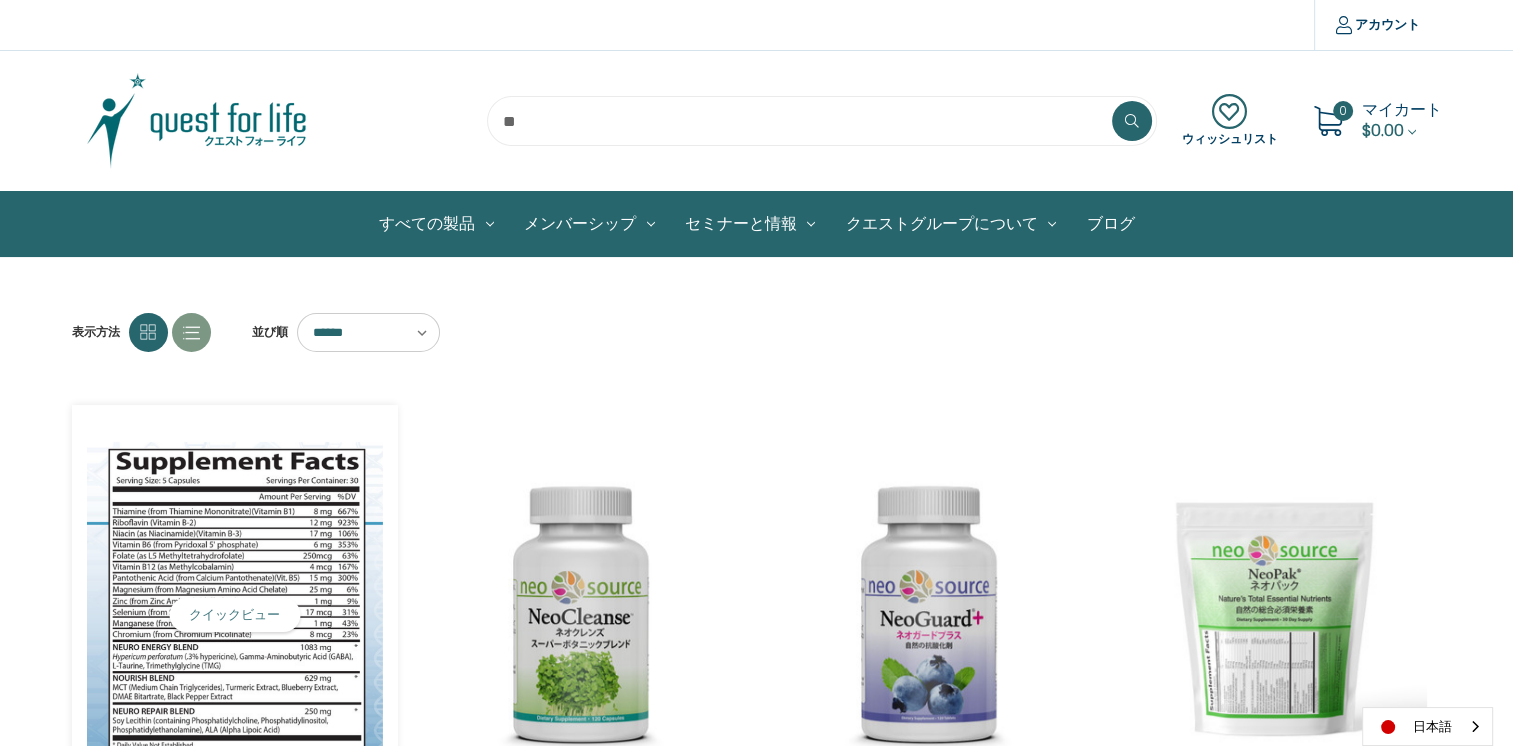 click at bounding box center [235, 615] 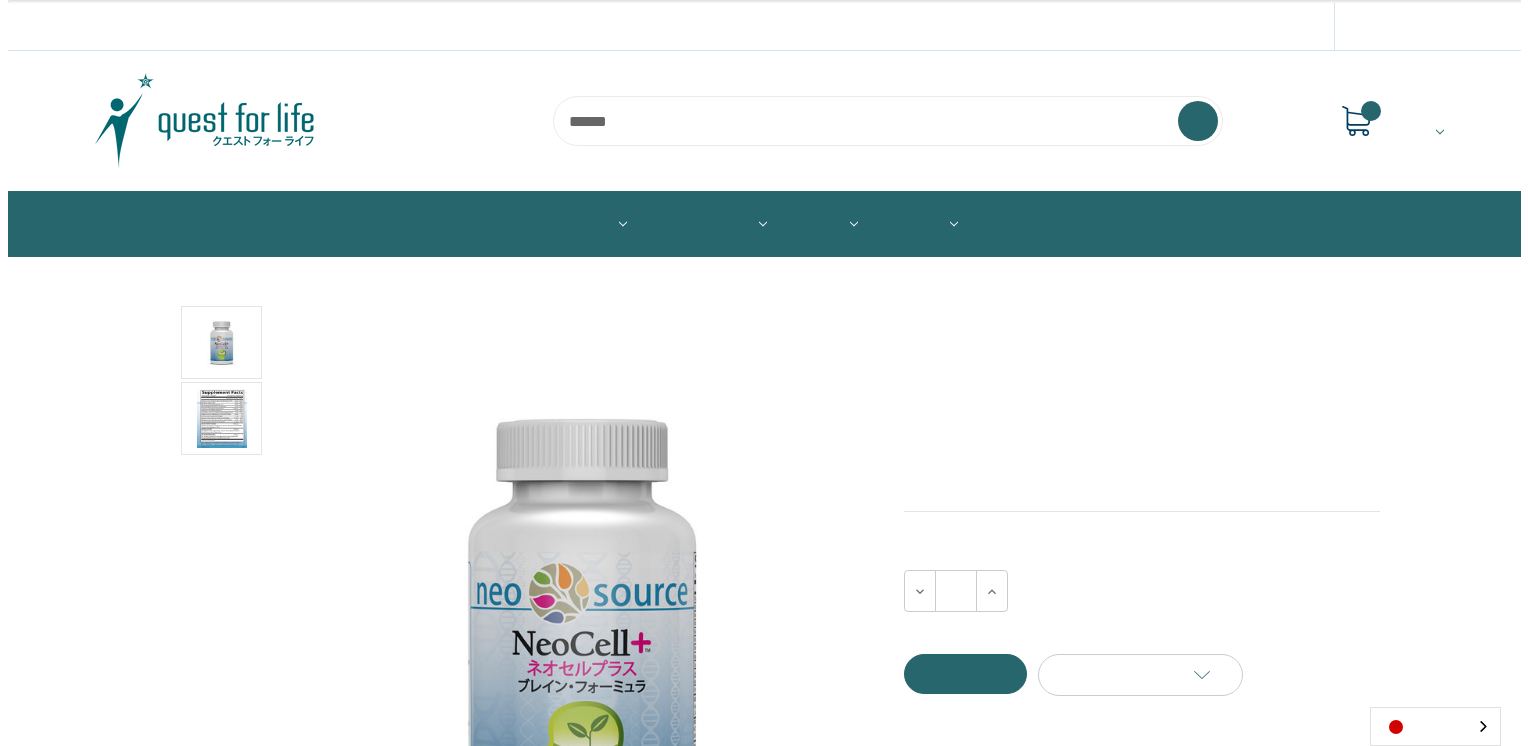 scroll, scrollTop: 0, scrollLeft: 0, axis: both 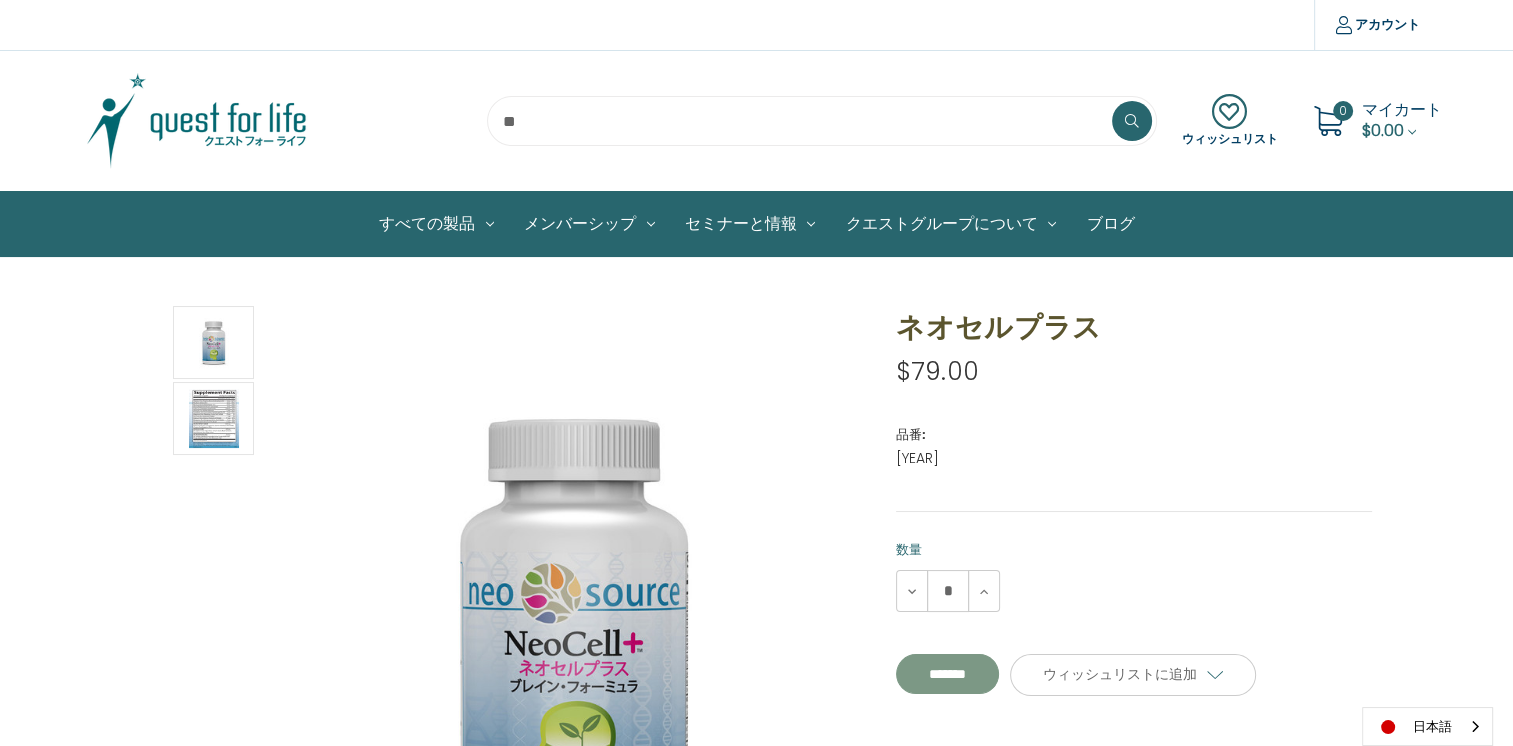 click on "**********" at bounding box center (947, 674) 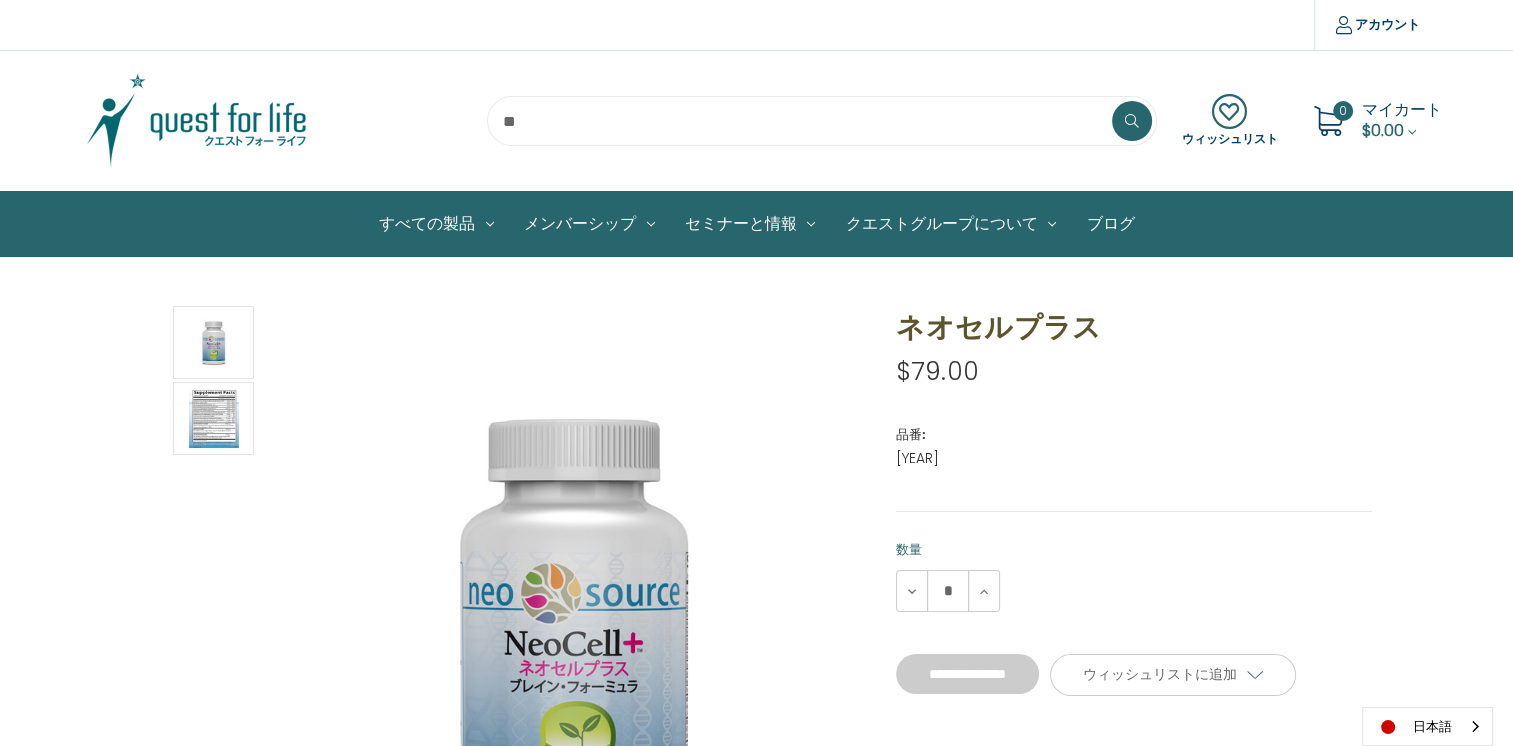 type on "*******" 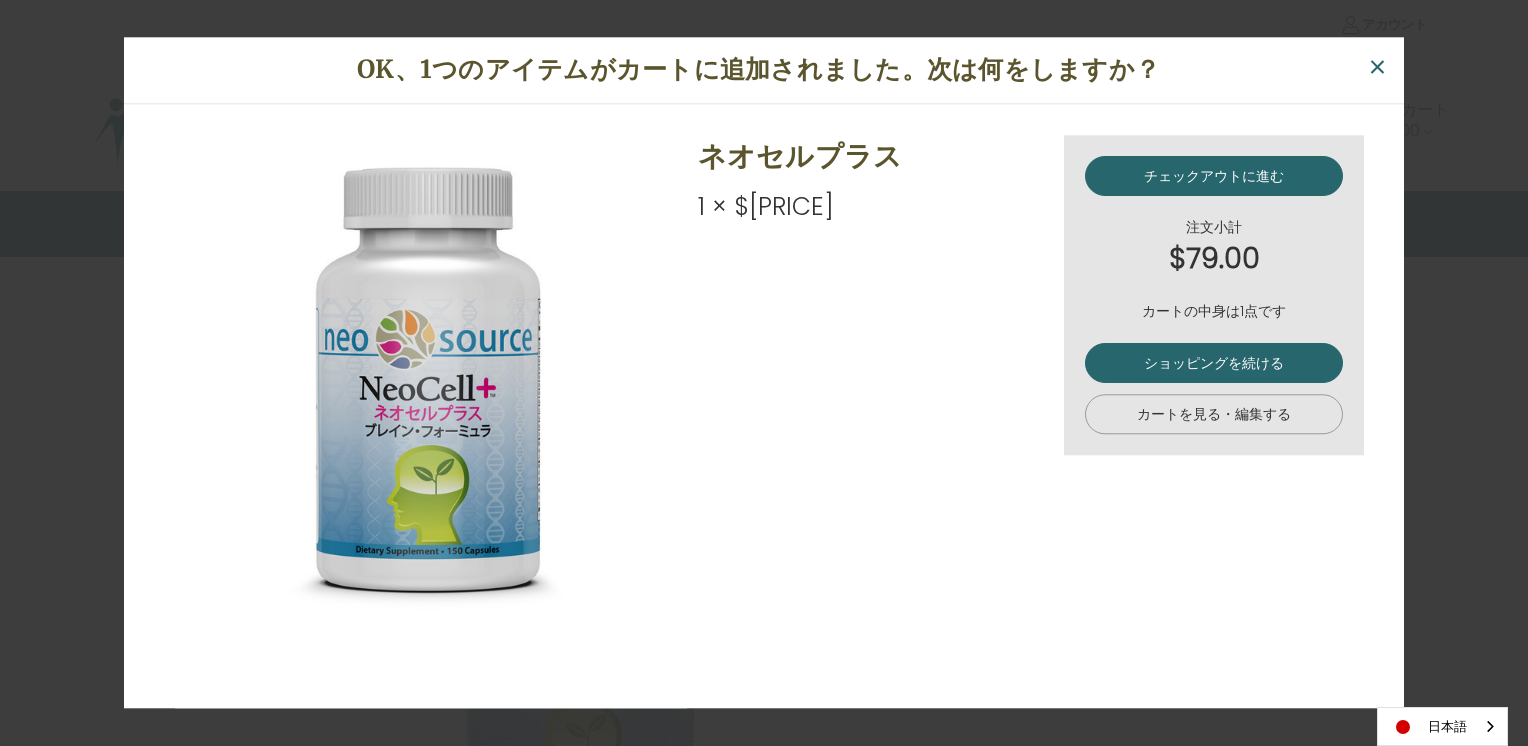 click on "カートを見る・編集する" at bounding box center [1214, 414] 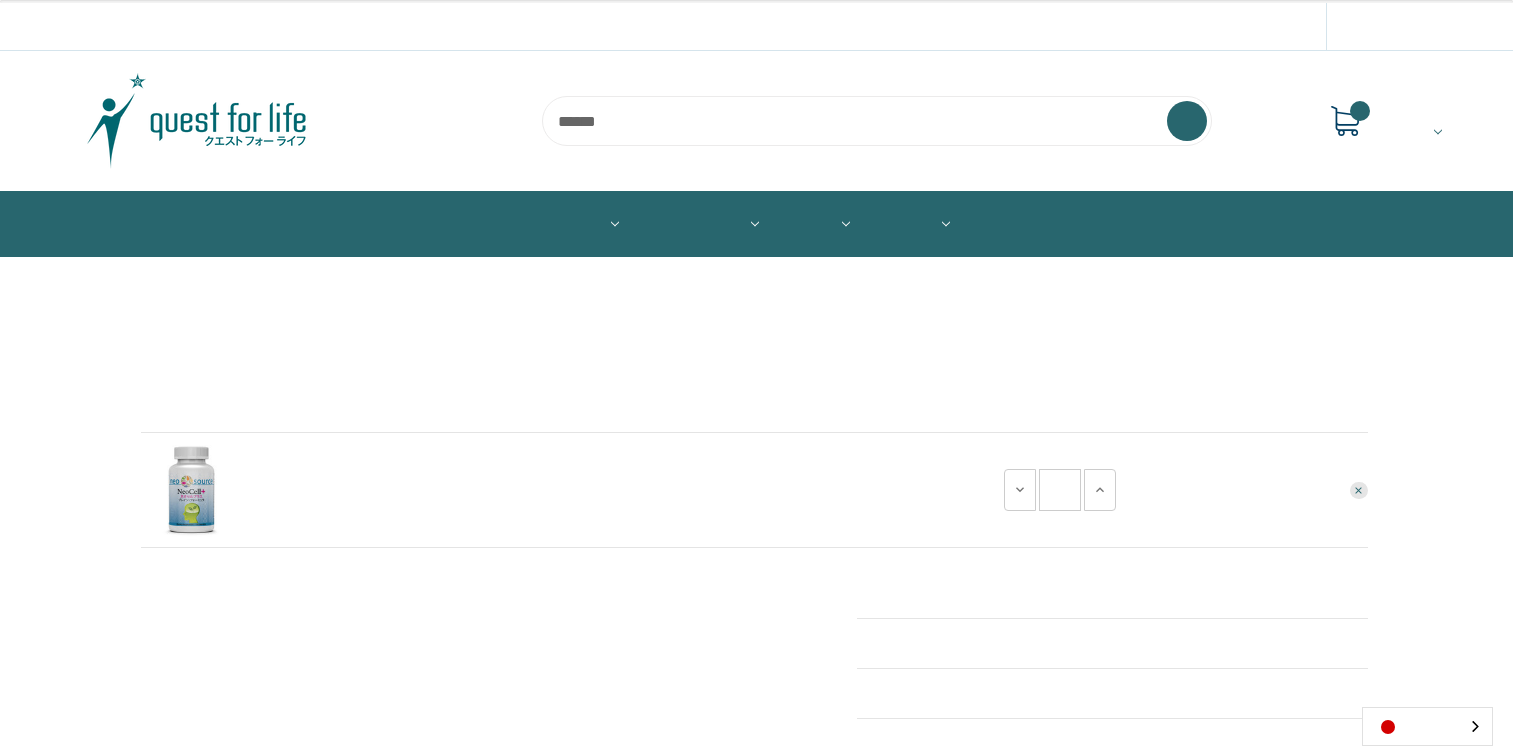 scroll, scrollTop: 0, scrollLeft: 0, axis: both 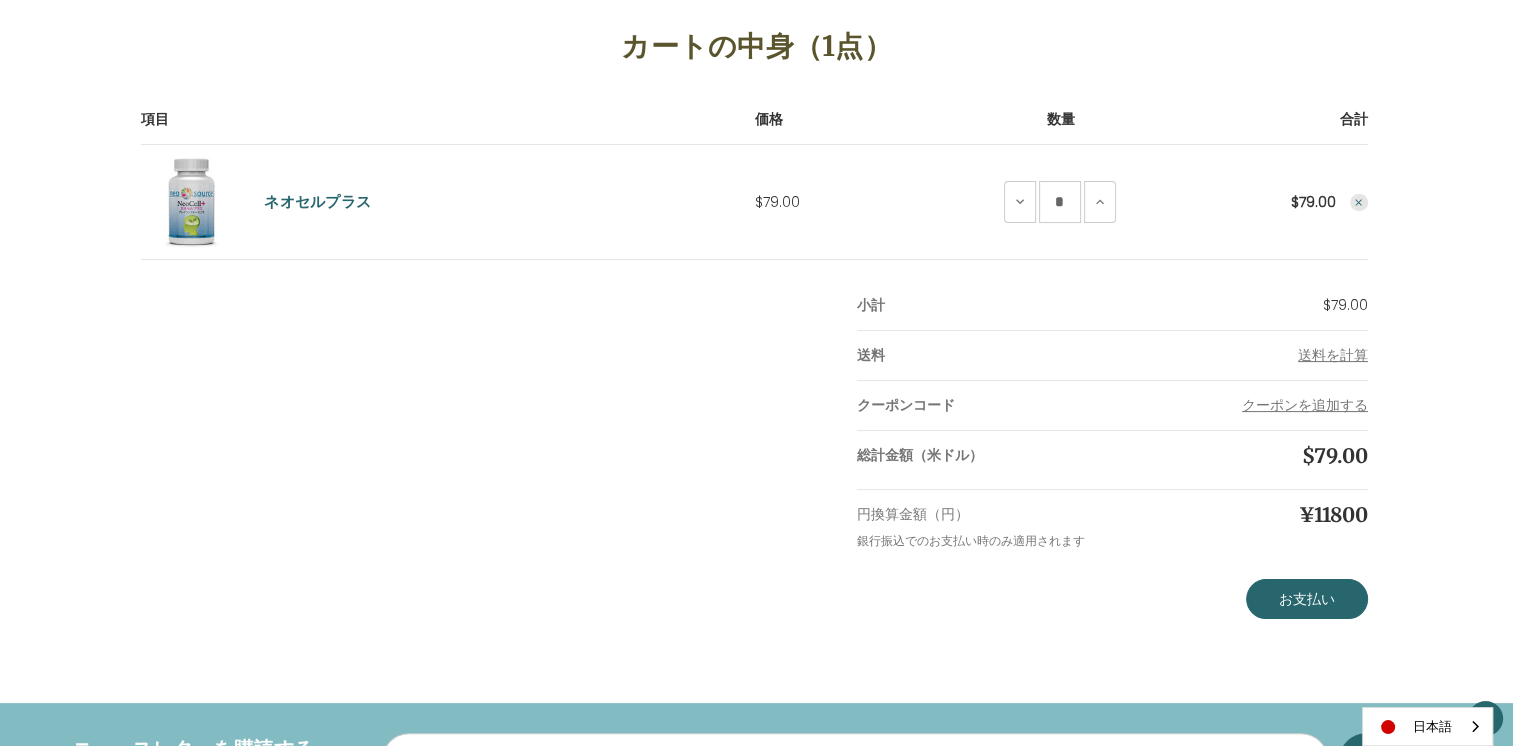 click on "クーポンコード" at bounding box center [985, 405] 